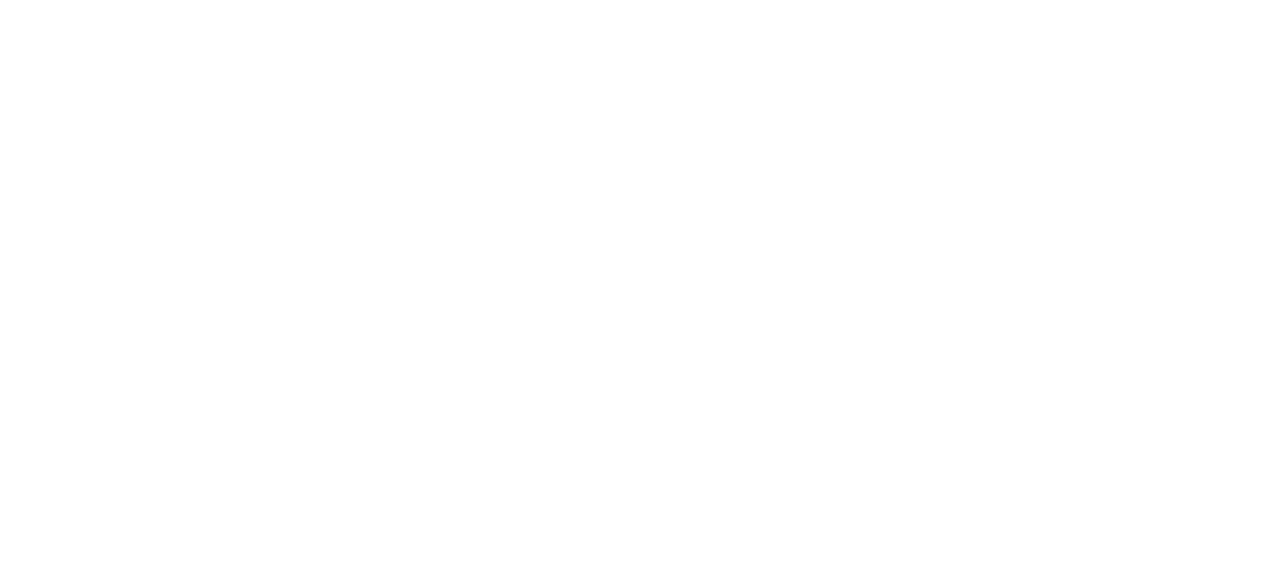 scroll, scrollTop: 0, scrollLeft: 0, axis: both 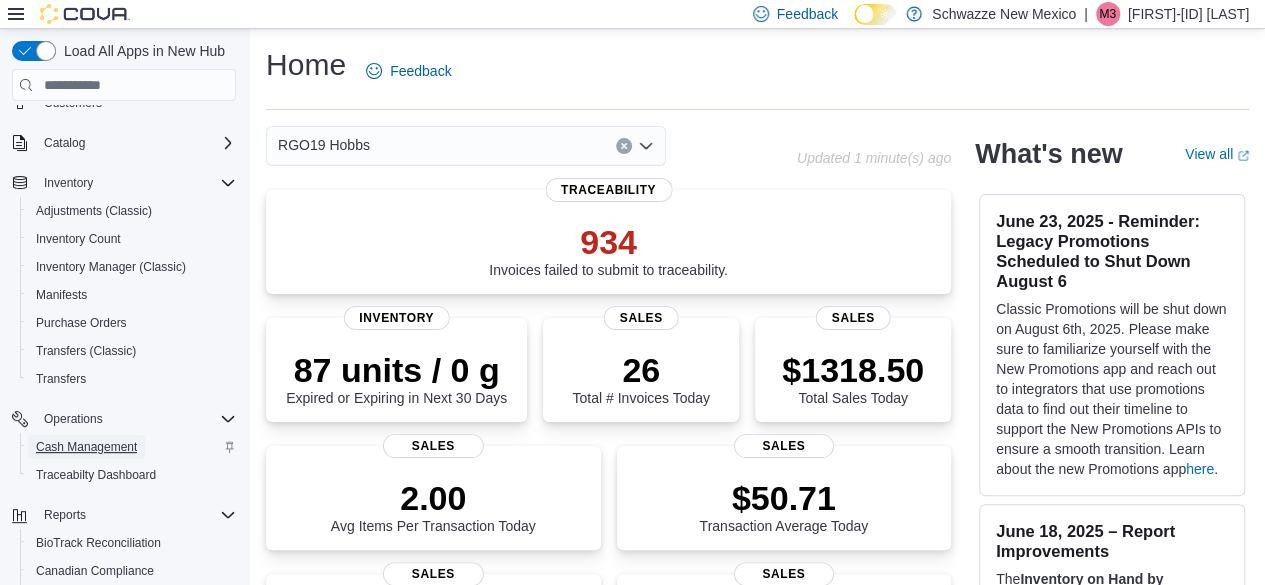 click on "Cash Management" at bounding box center (86, 447) 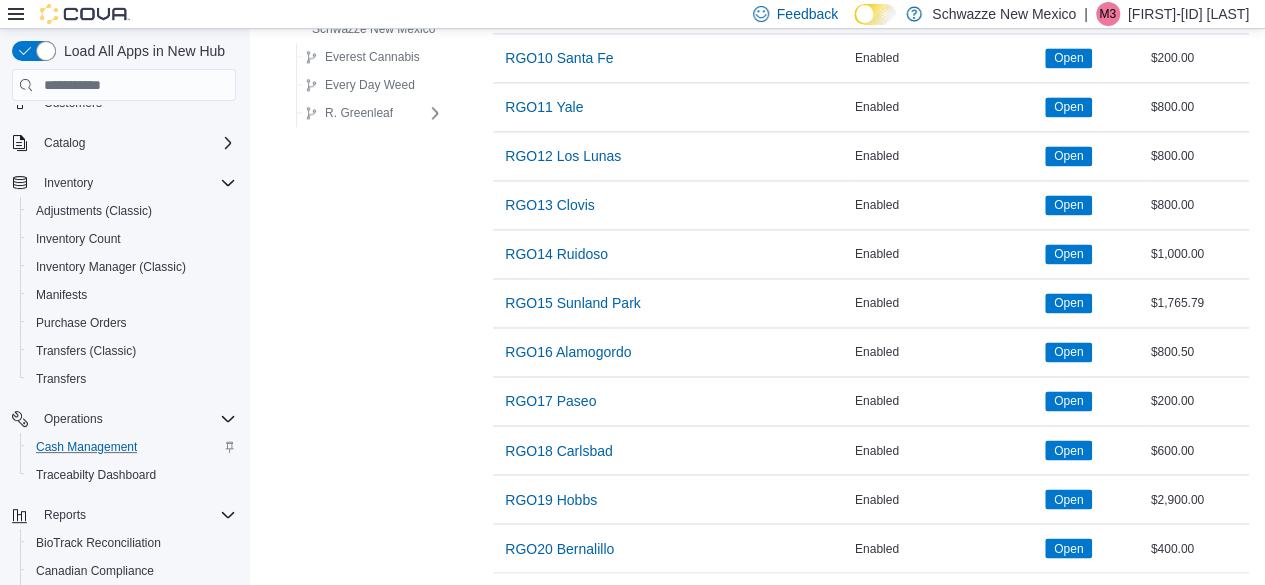 scroll, scrollTop: 1452, scrollLeft: 0, axis: vertical 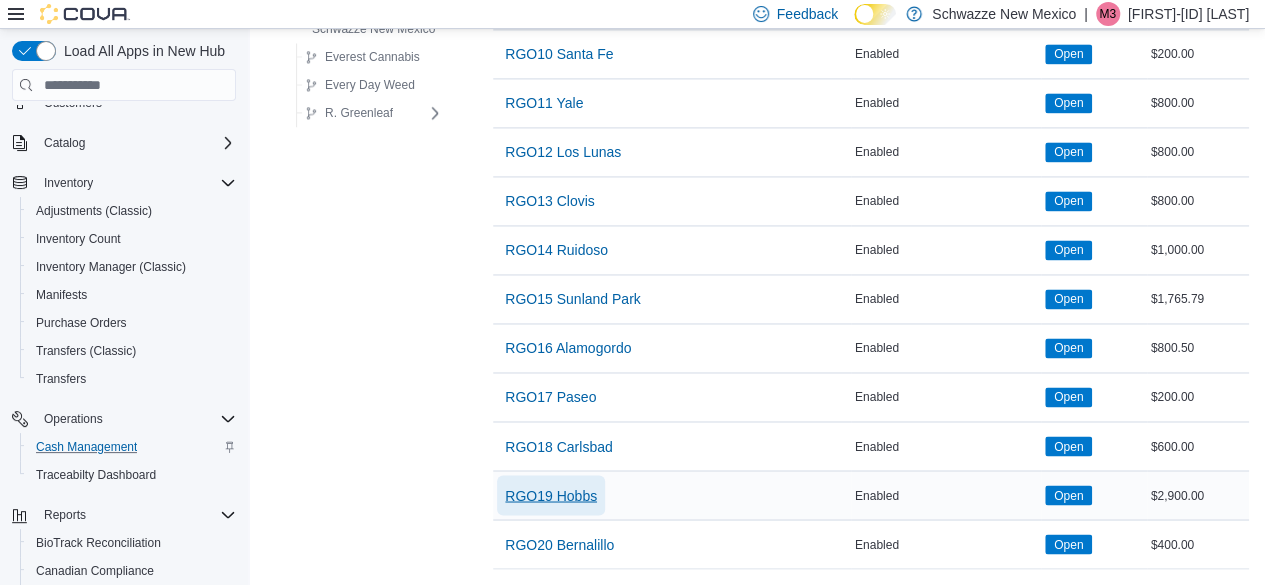 click on "RGO19 Hobbs" at bounding box center [551, 495] 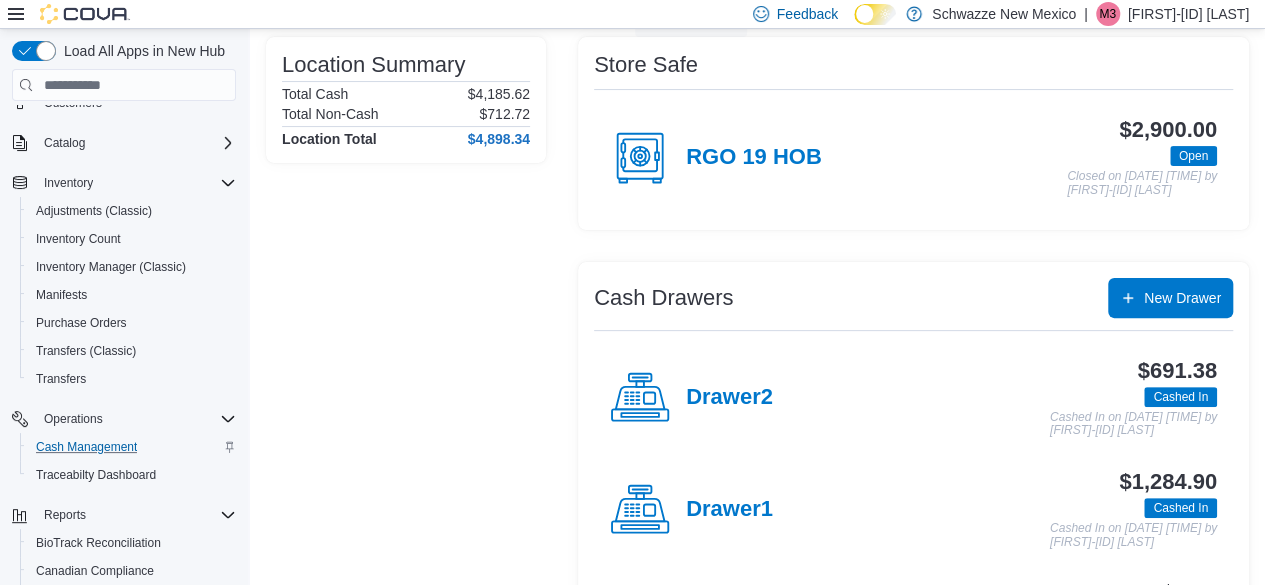 scroll, scrollTop: 158, scrollLeft: 0, axis: vertical 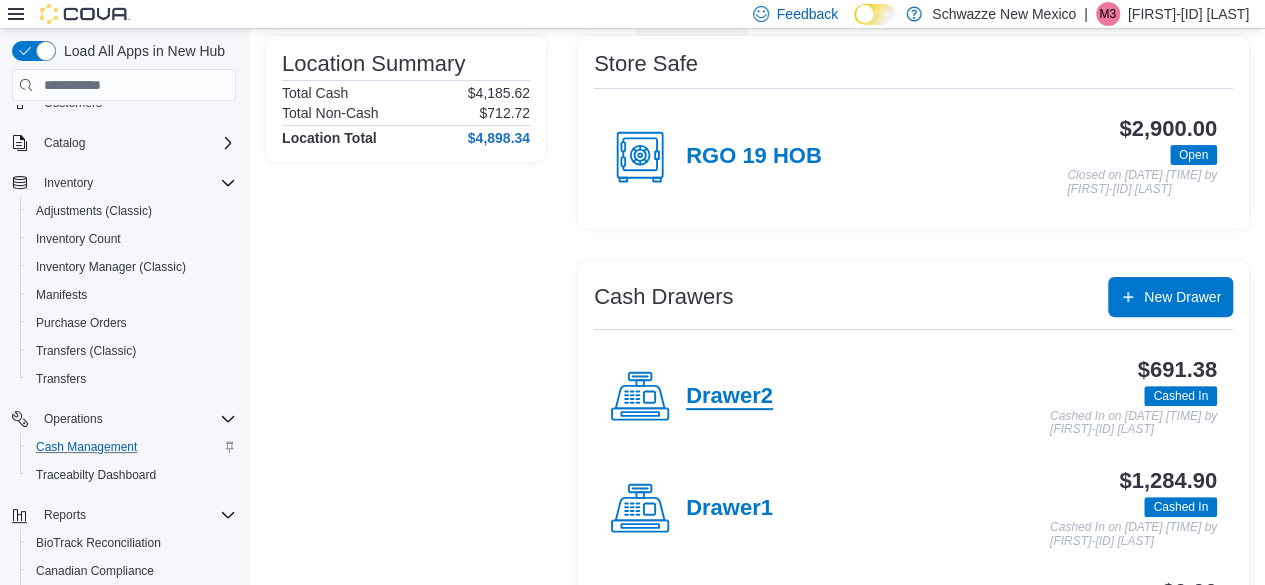 click on "Drawer2" at bounding box center (729, 397) 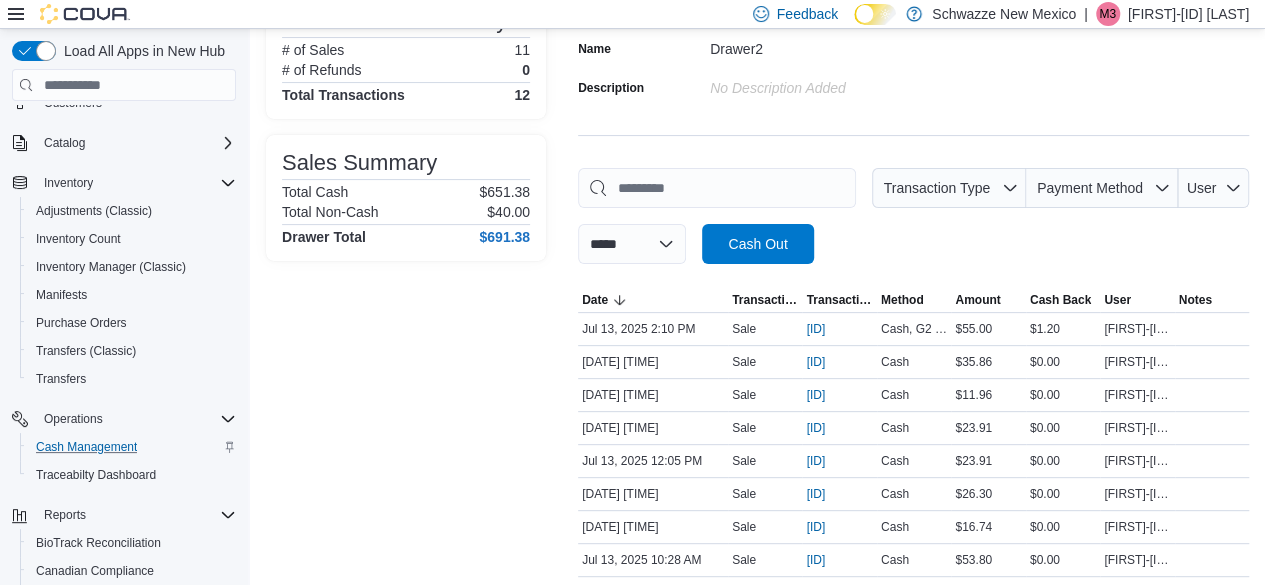 scroll, scrollTop: 171, scrollLeft: 0, axis: vertical 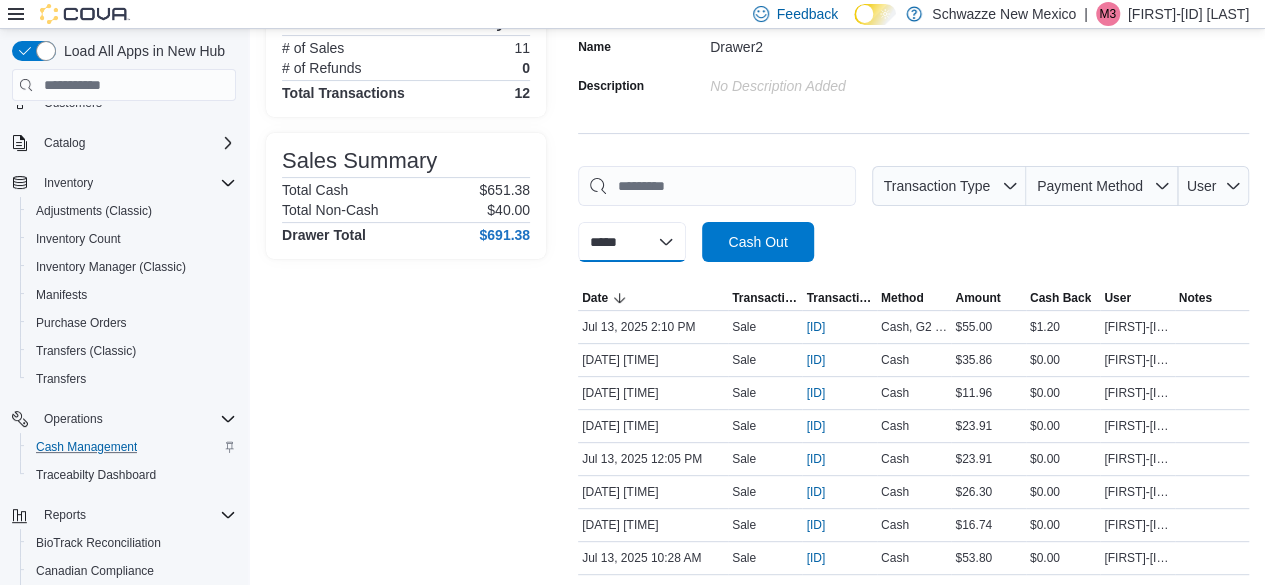 drag, startPoint x: 932, startPoint y: 198, endPoint x: 686, endPoint y: 245, distance: 250.4496 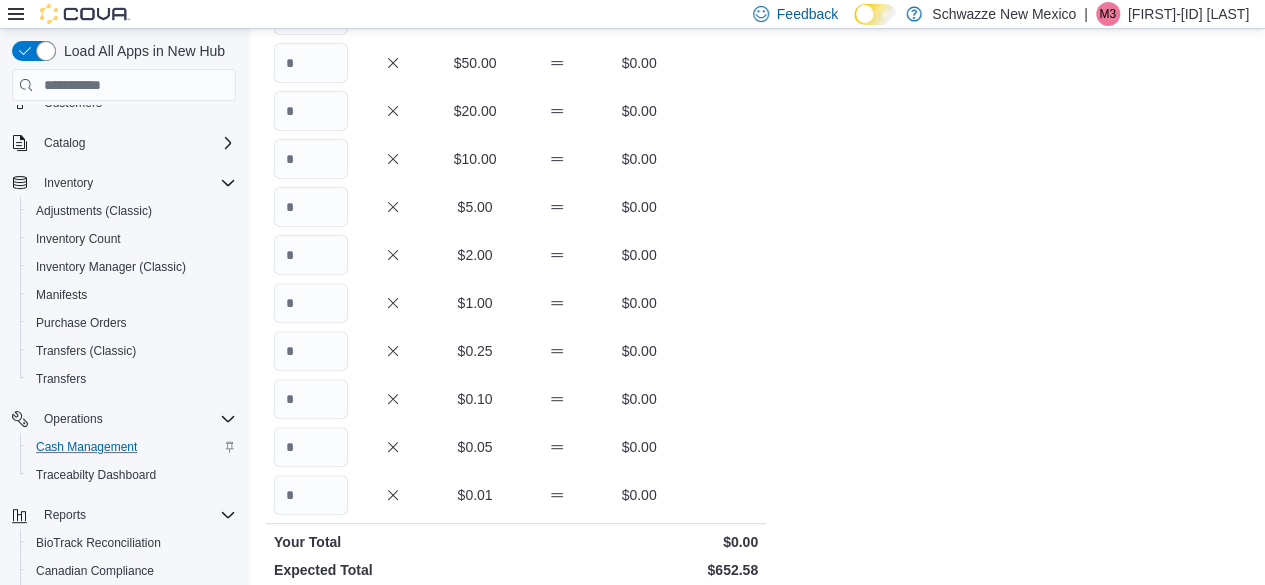 scroll, scrollTop: 205, scrollLeft: 0, axis: vertical 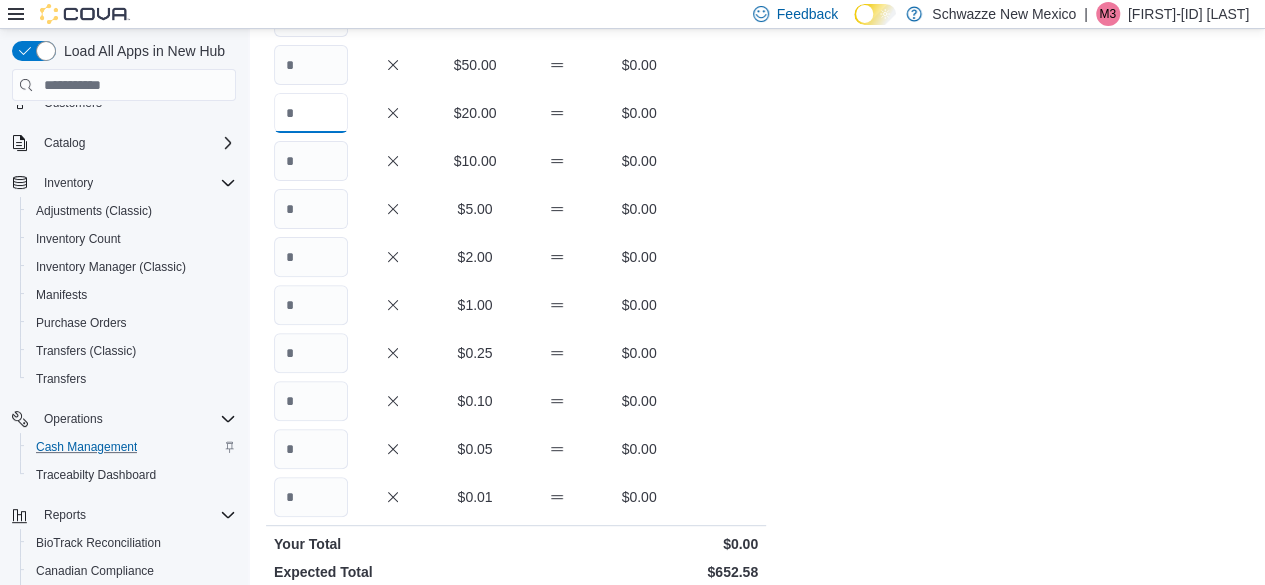 click at bounding box center (311, 113) 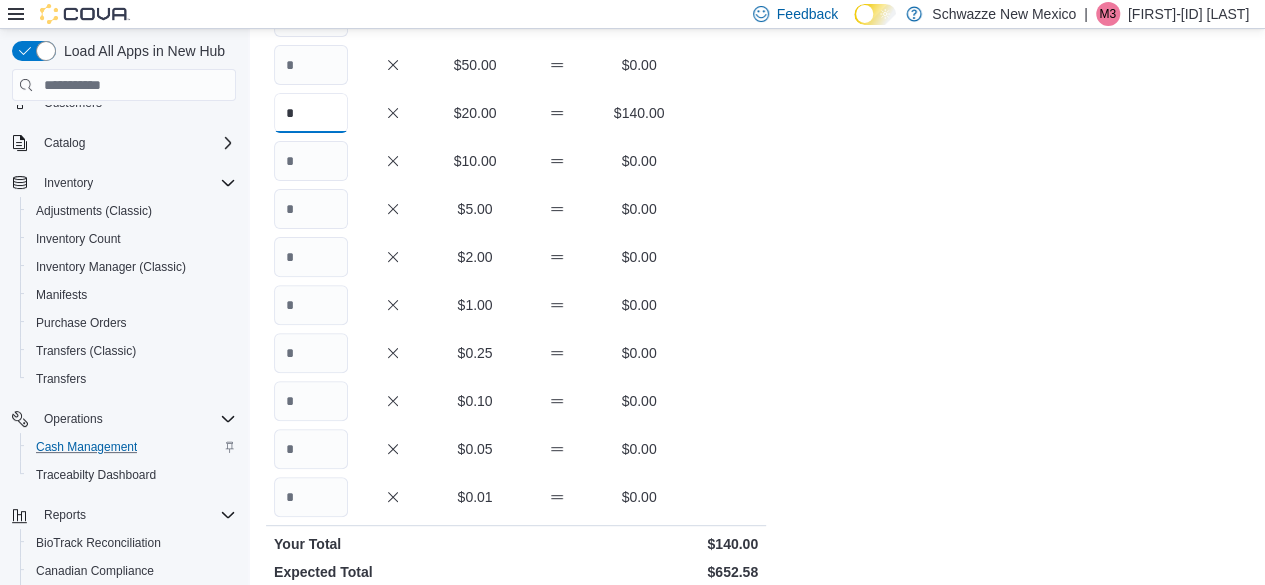 type on "*" 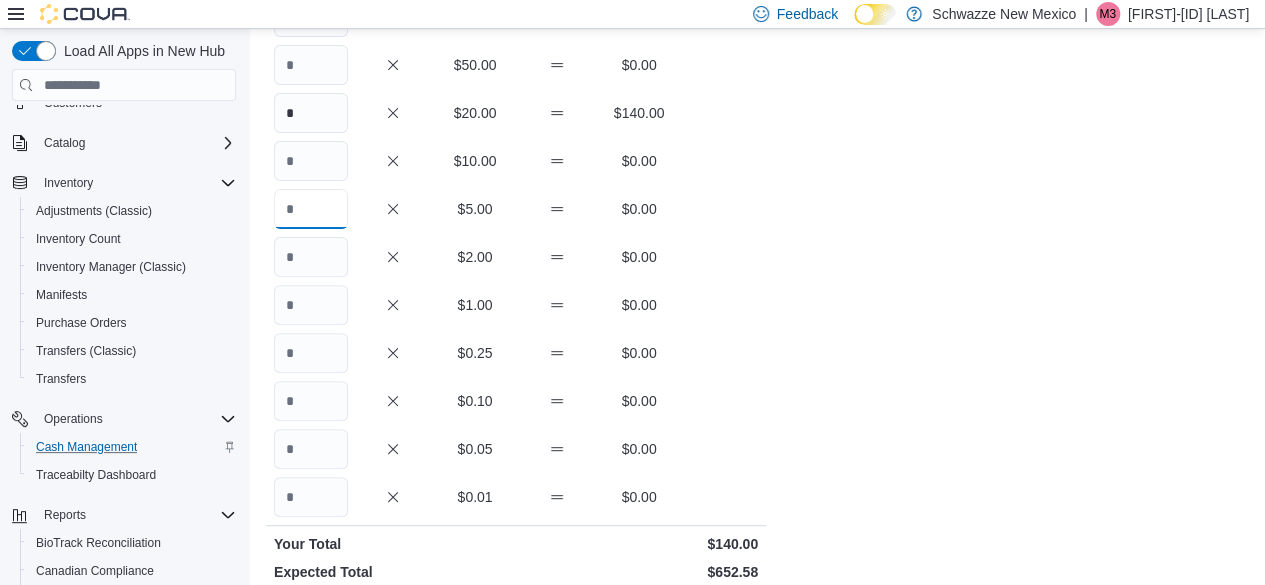 click at bounding box center [311, 209] 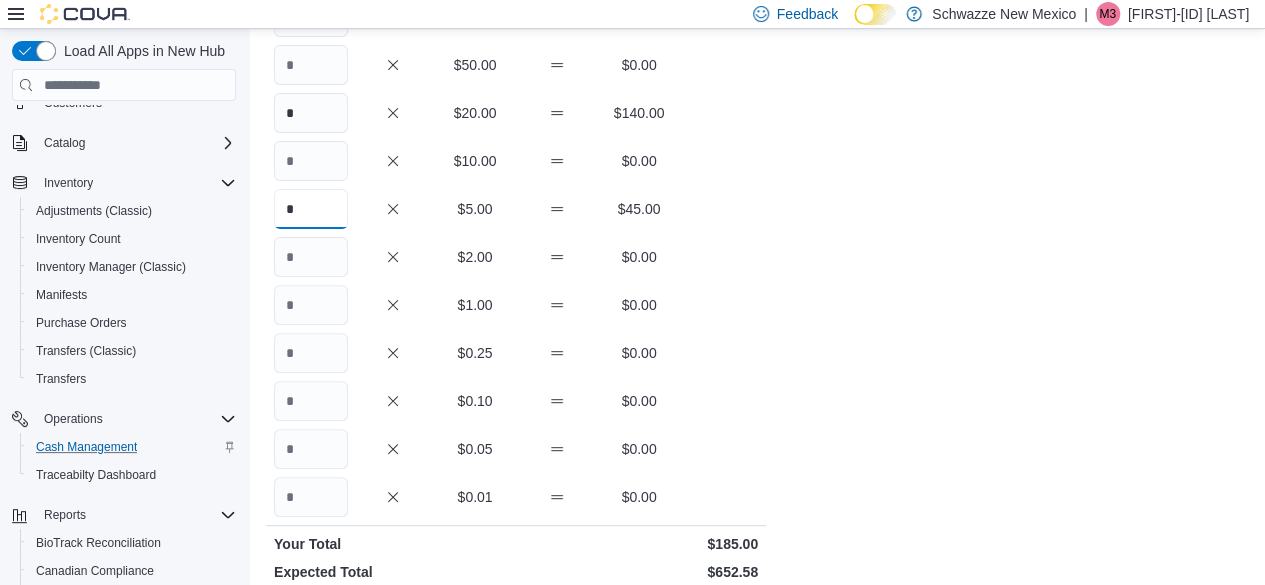 type on "*" 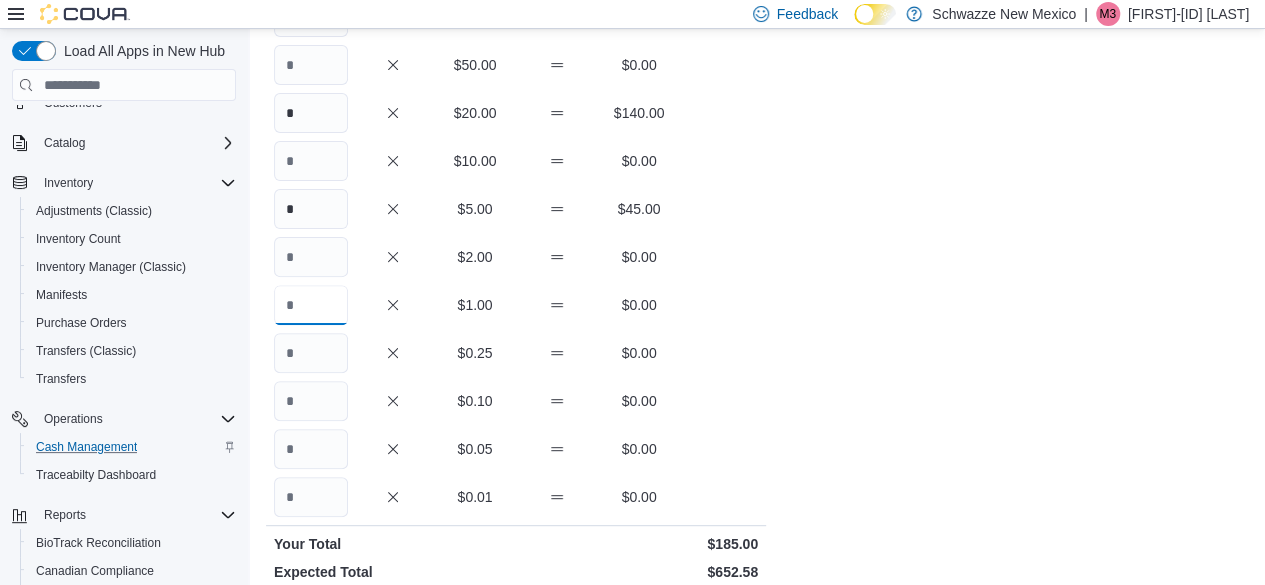 click at bounding box center (311, 305) 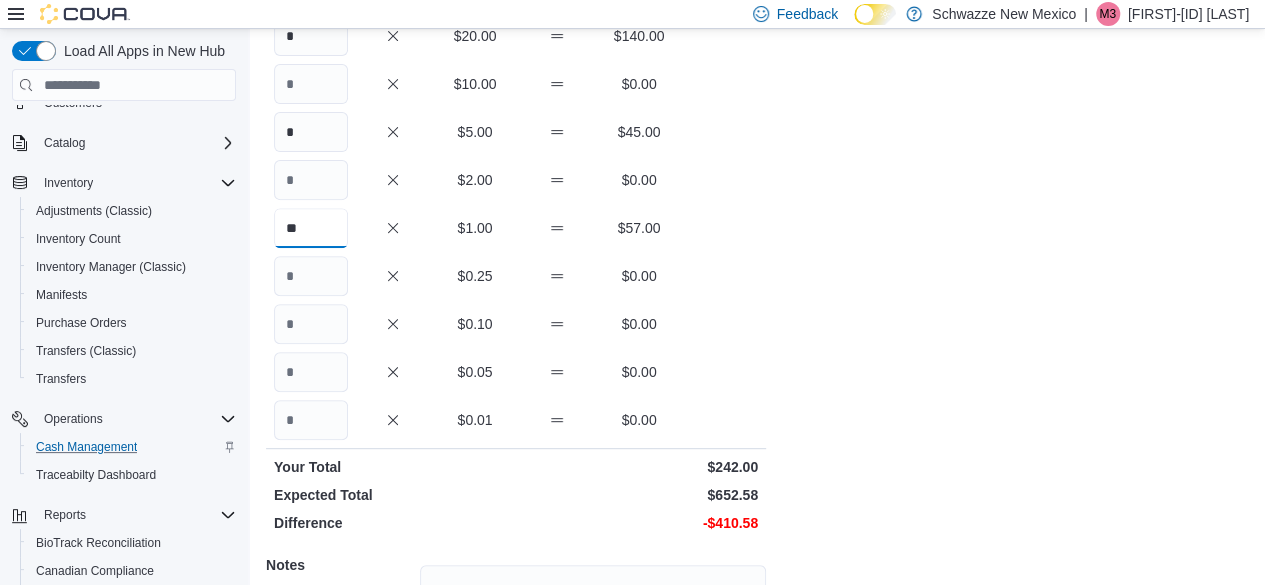 scroll, scrollTop: 284, scrollLeft: 0, axis: vertical 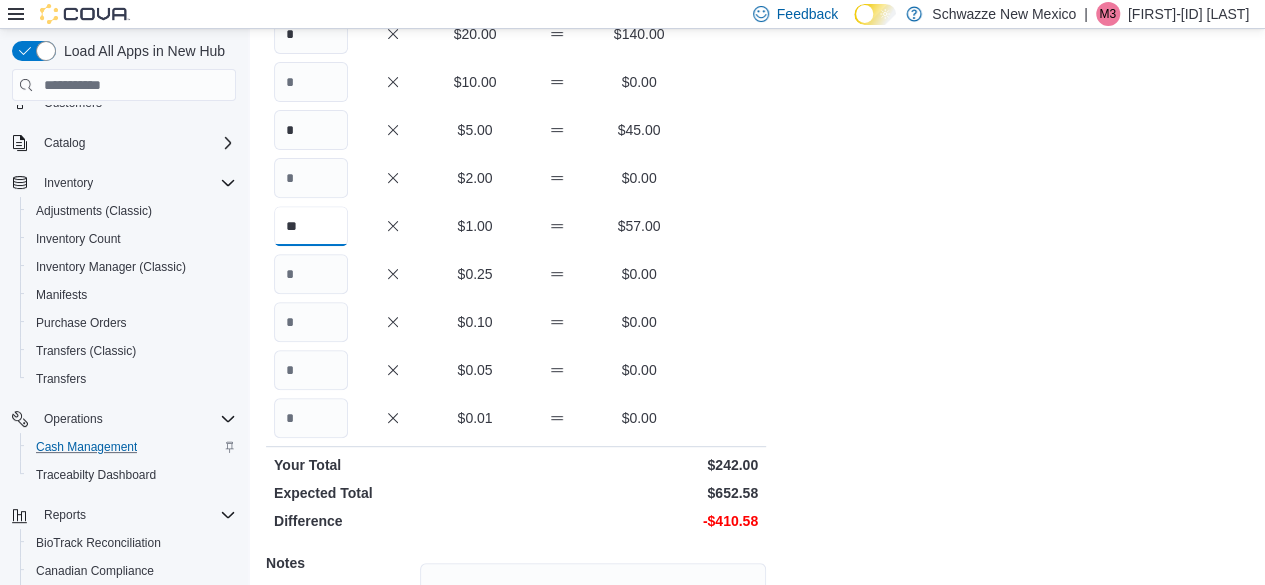 type on "**" 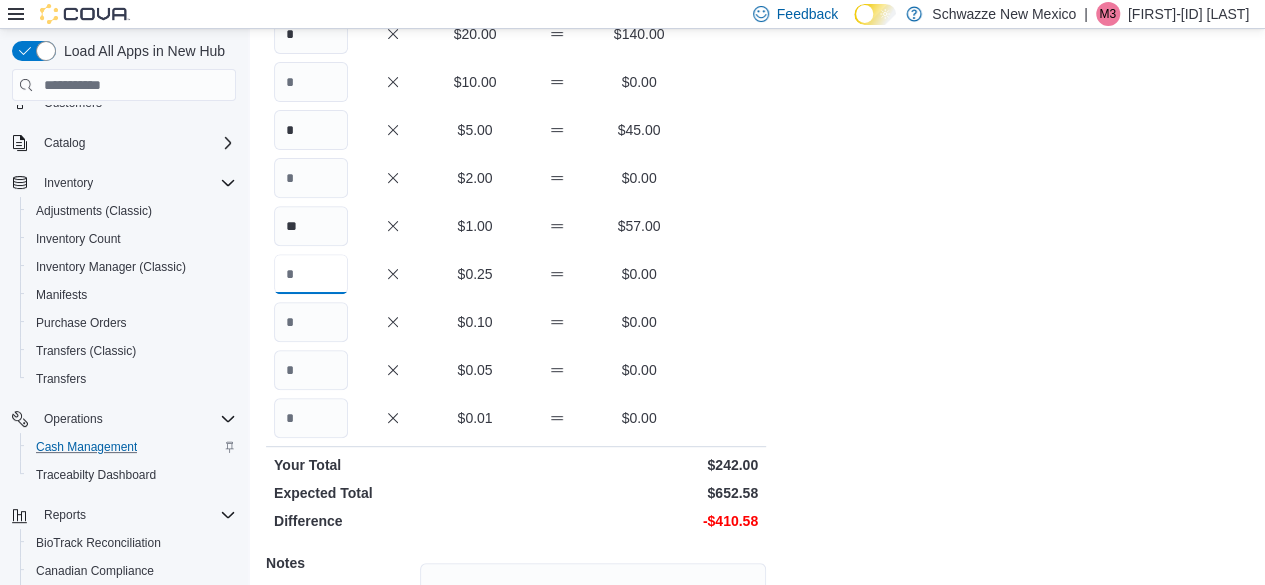 click at bounding box center (311, 274) 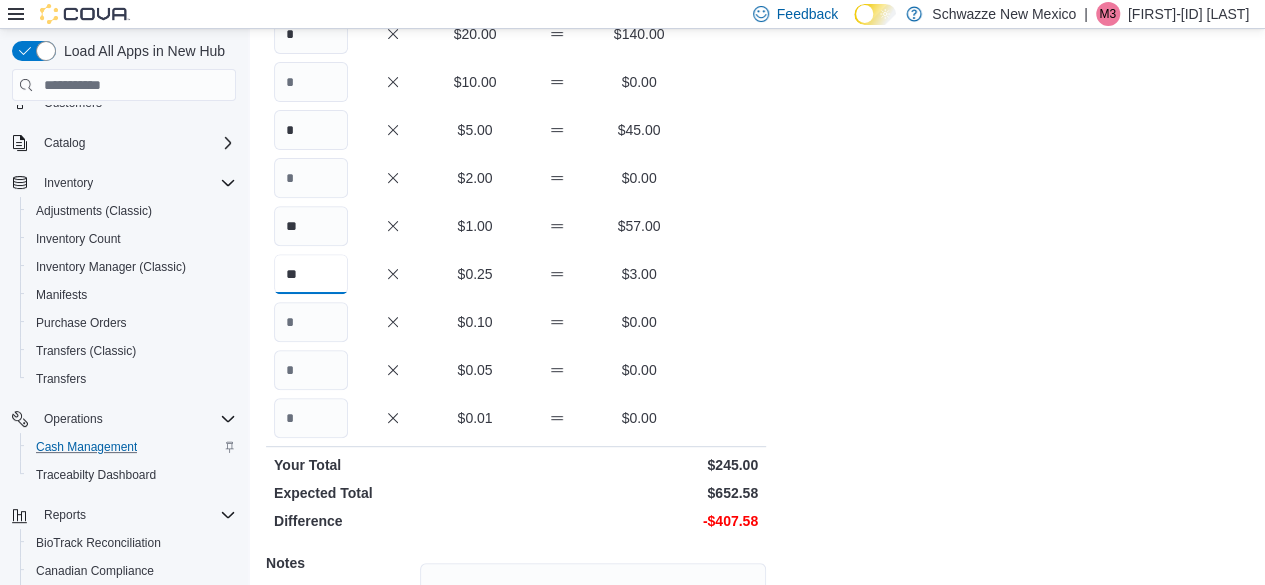 type on "**" 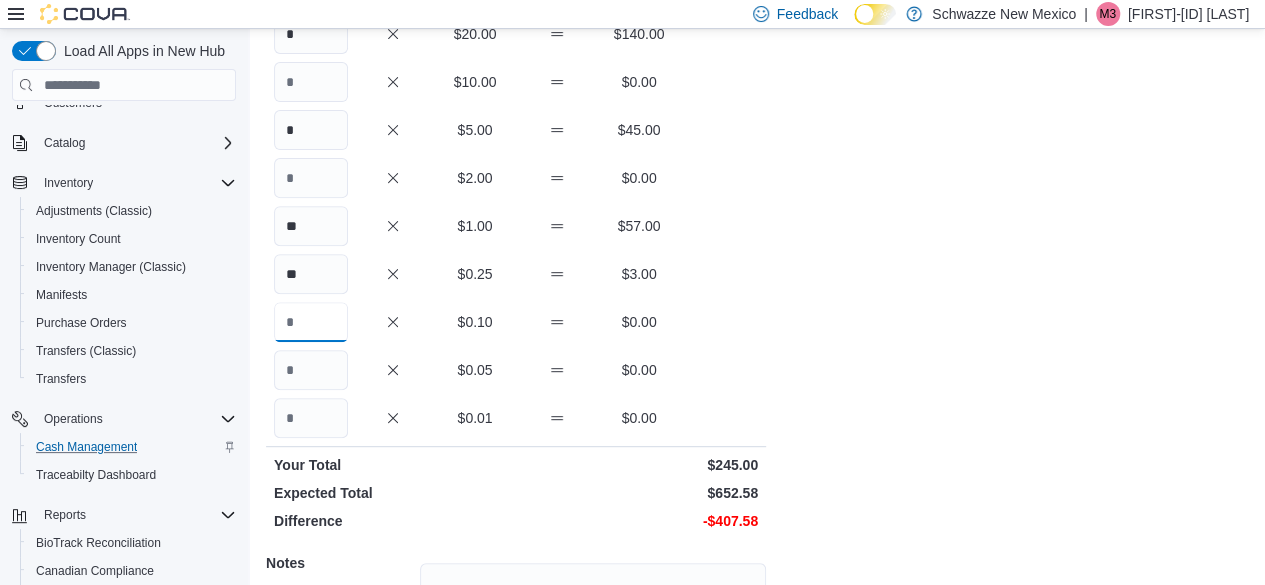 click at bounding box center [311, 322] 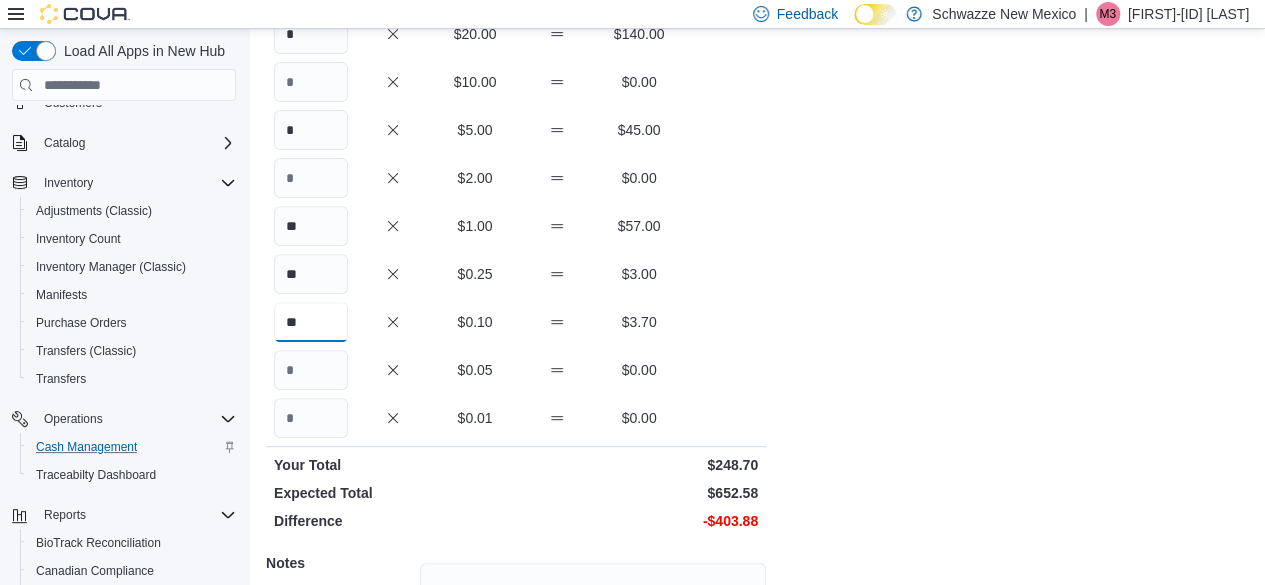 type on "**" 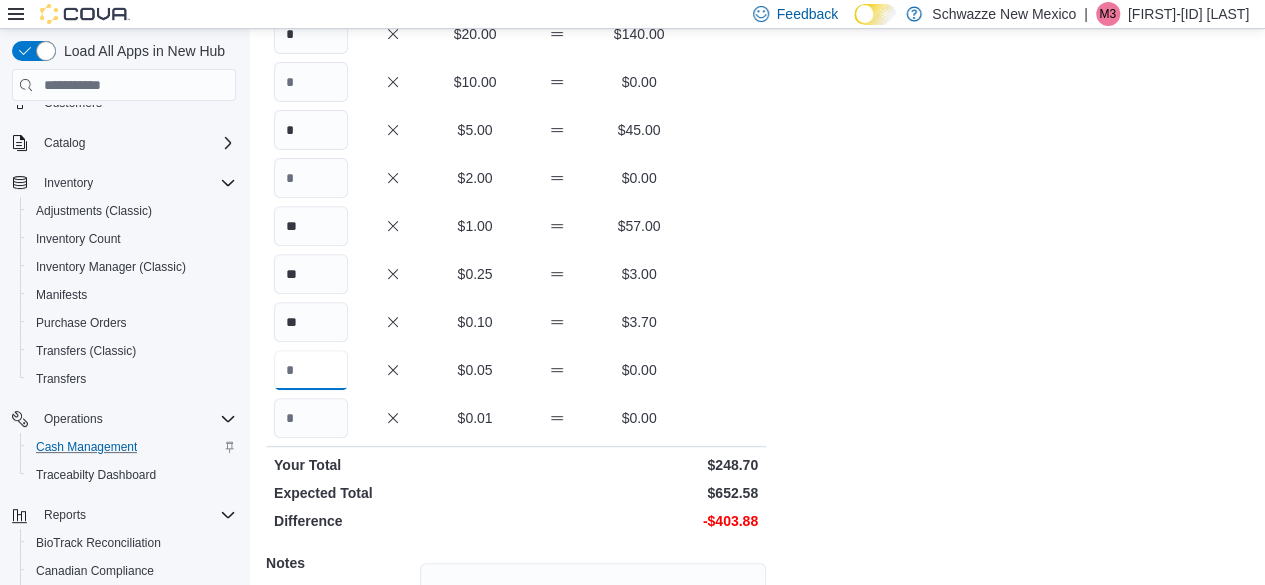 click at bounding box center (311, 370) 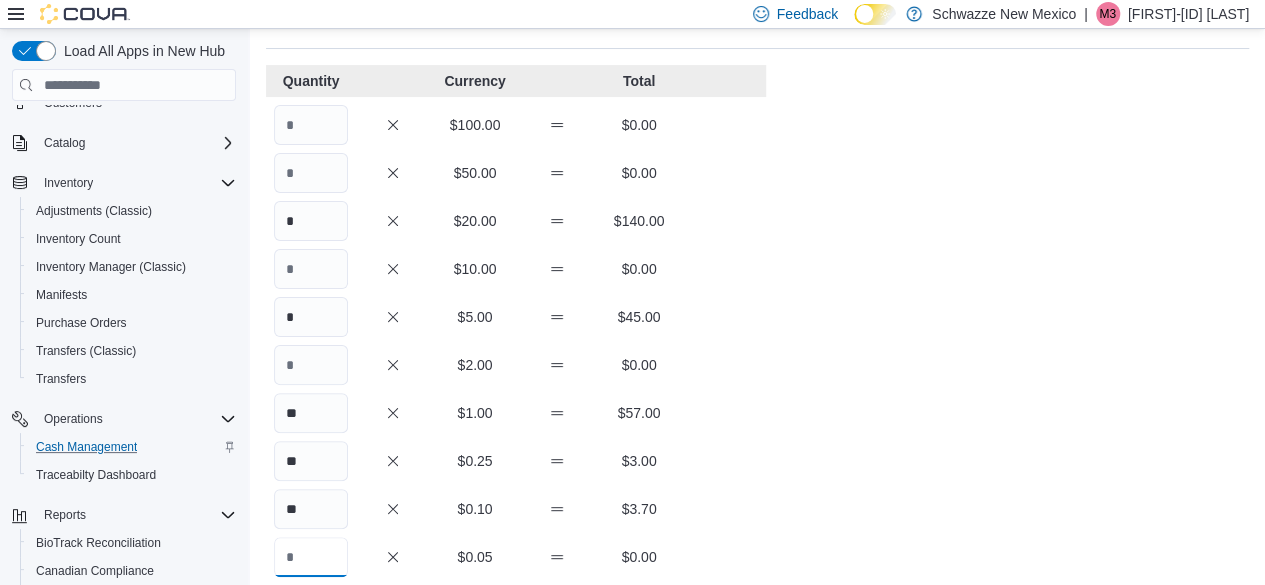 scroll, scrollTop: 95, scrollLeft: 0, axis: vertical 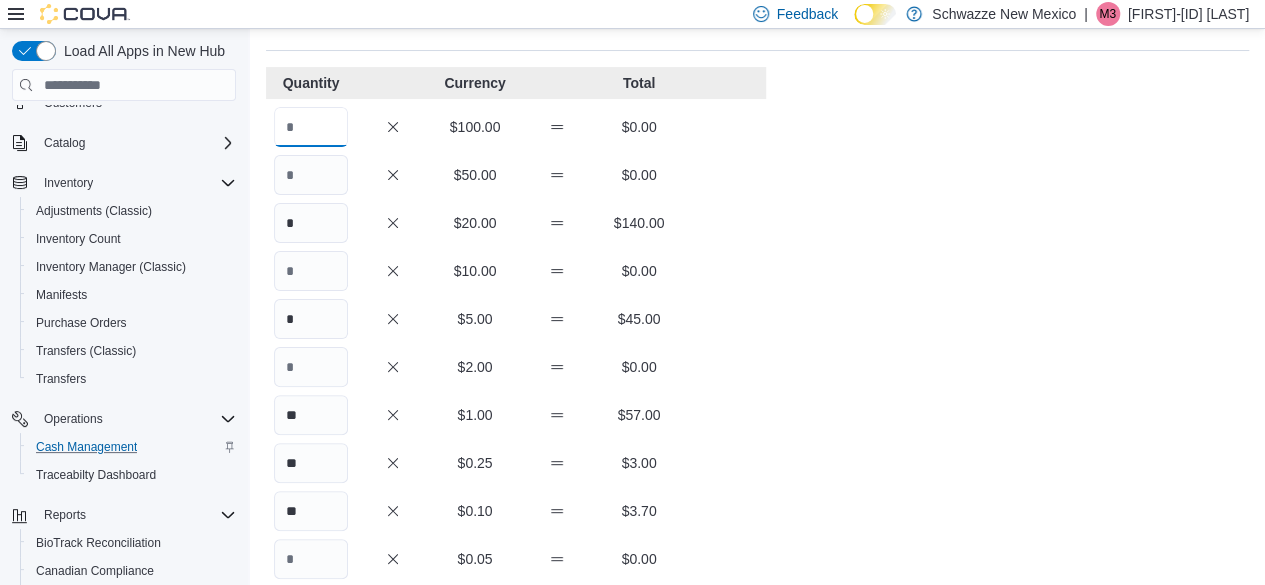 click at bounding box center (311, 127) 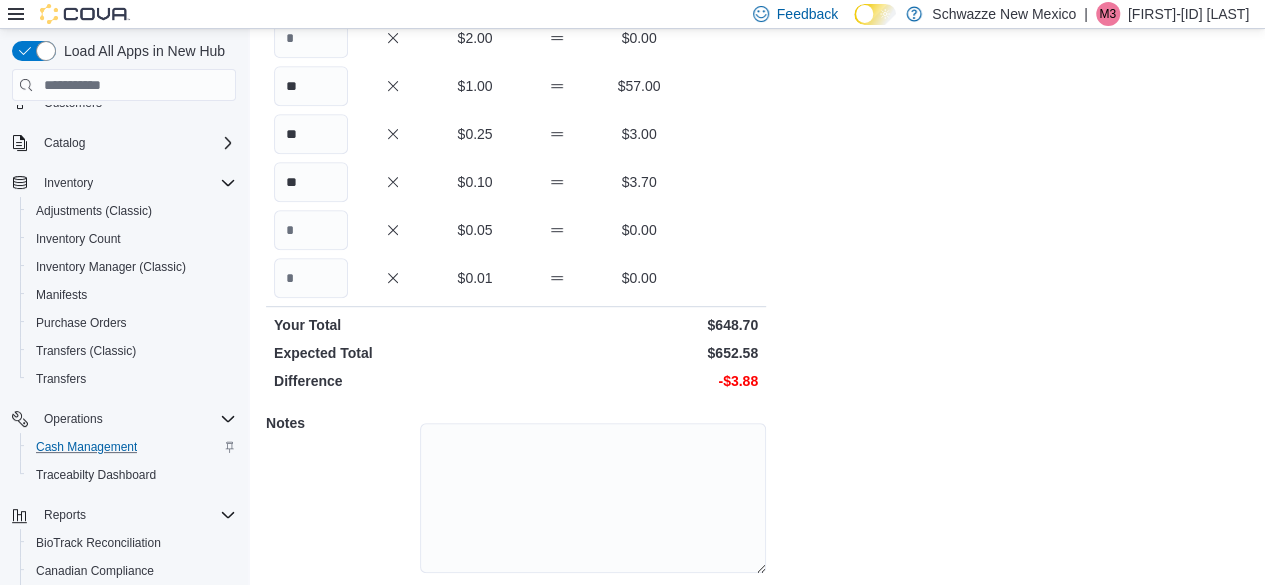 scroll, scrollTop: 427, scrollLeft: 0, axis: vertical 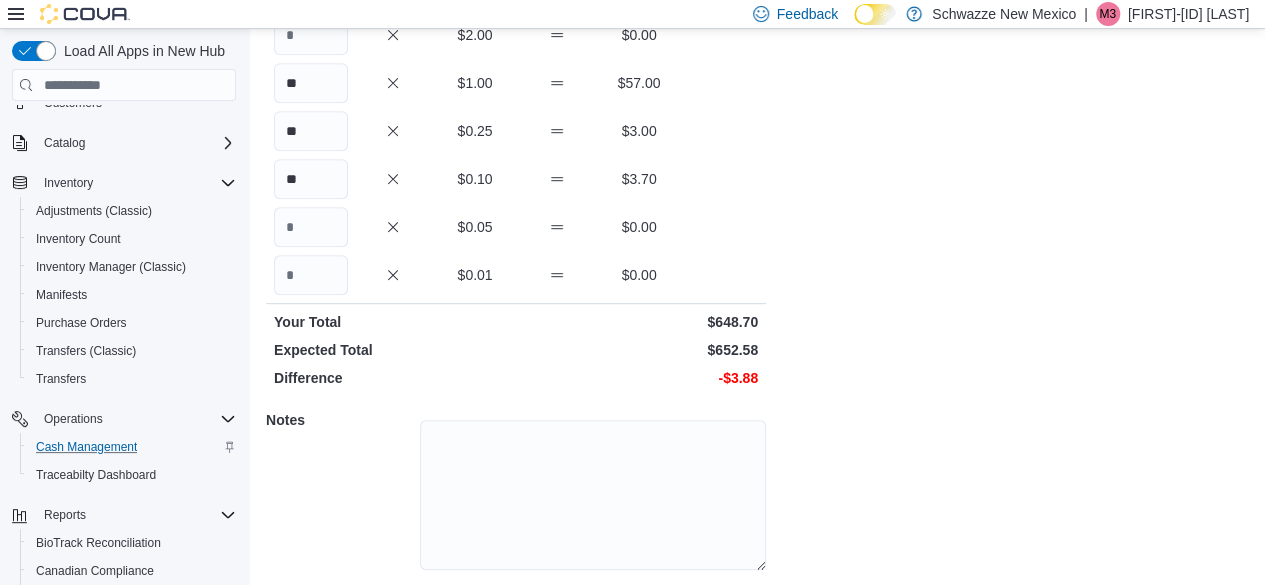 type on "*" 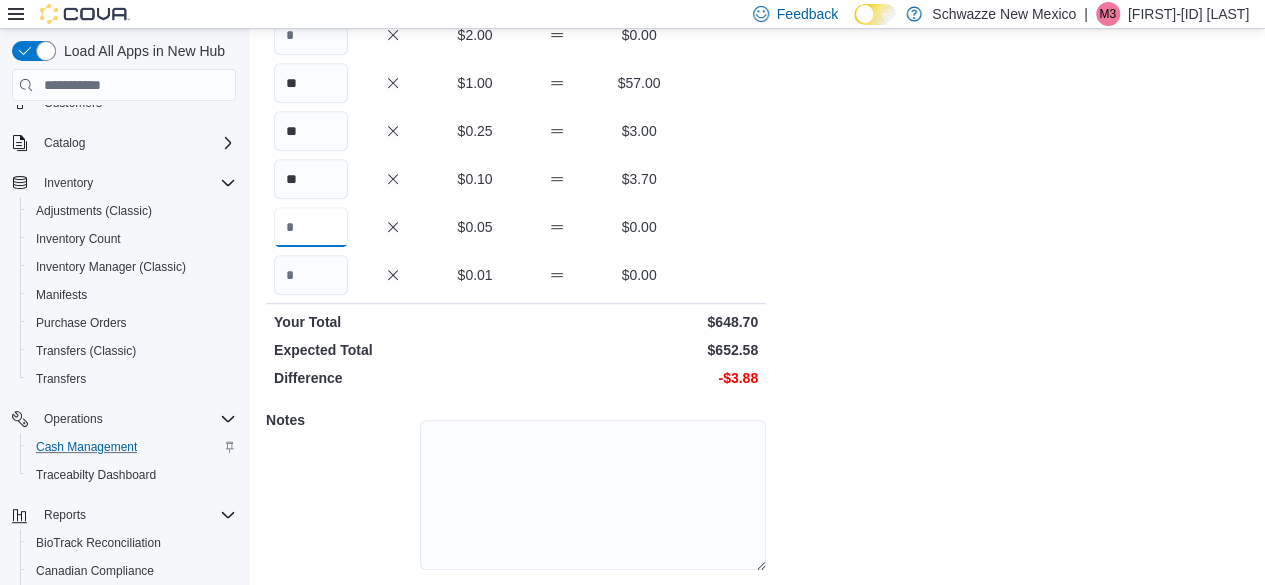 click at bounding box center (311, 227) 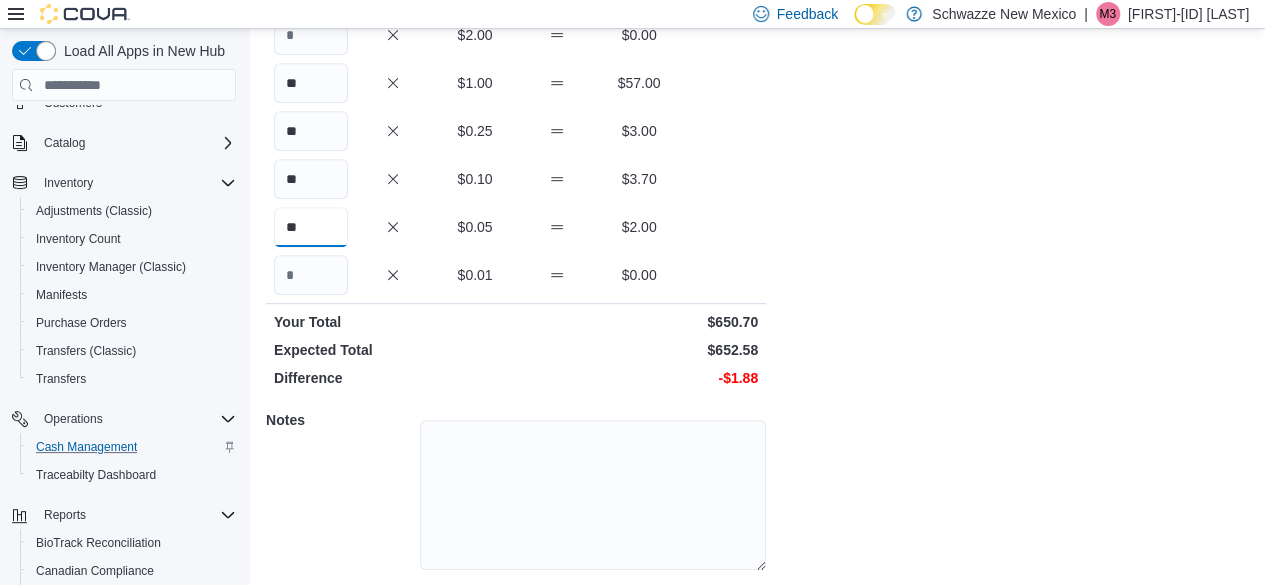 type on "**" 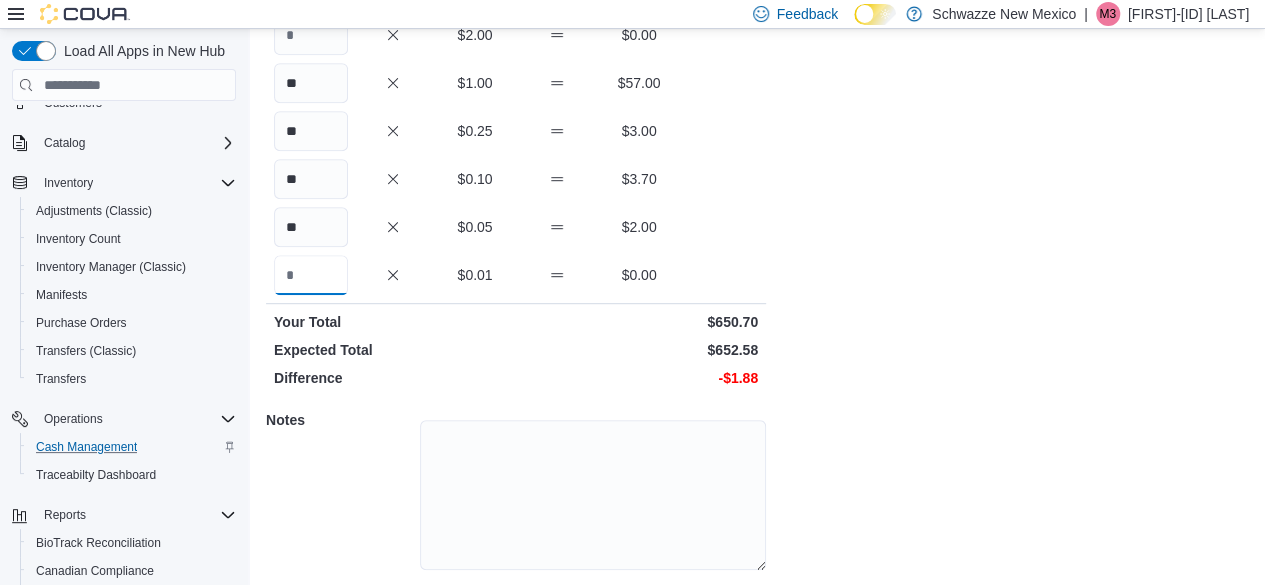click at bounding box center (311, 275) 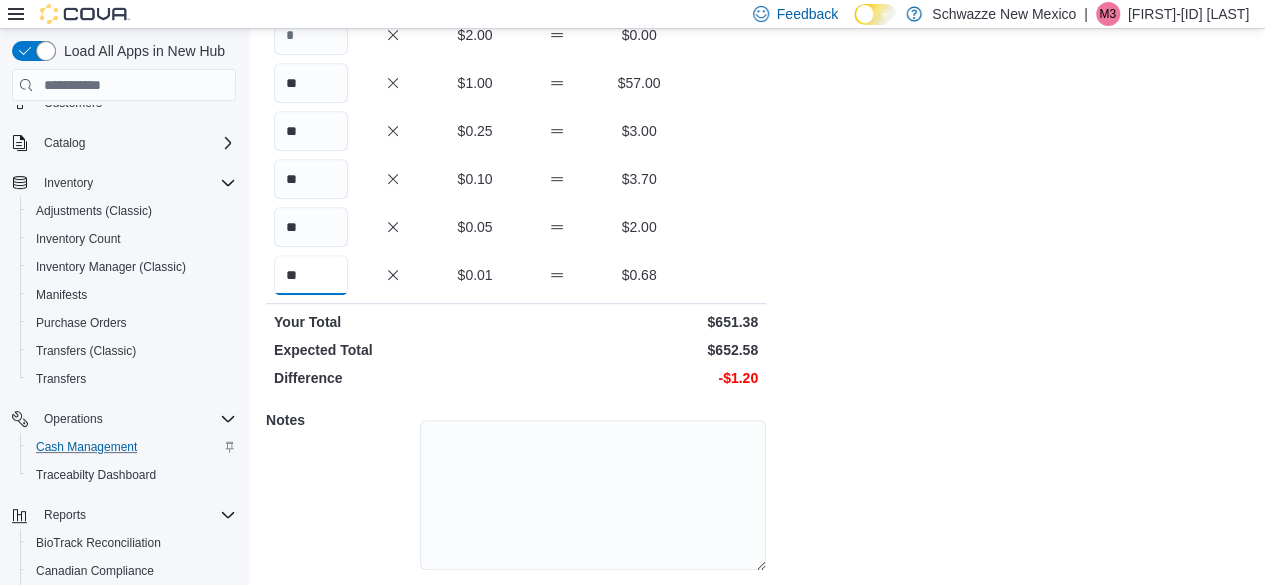 type on "**" 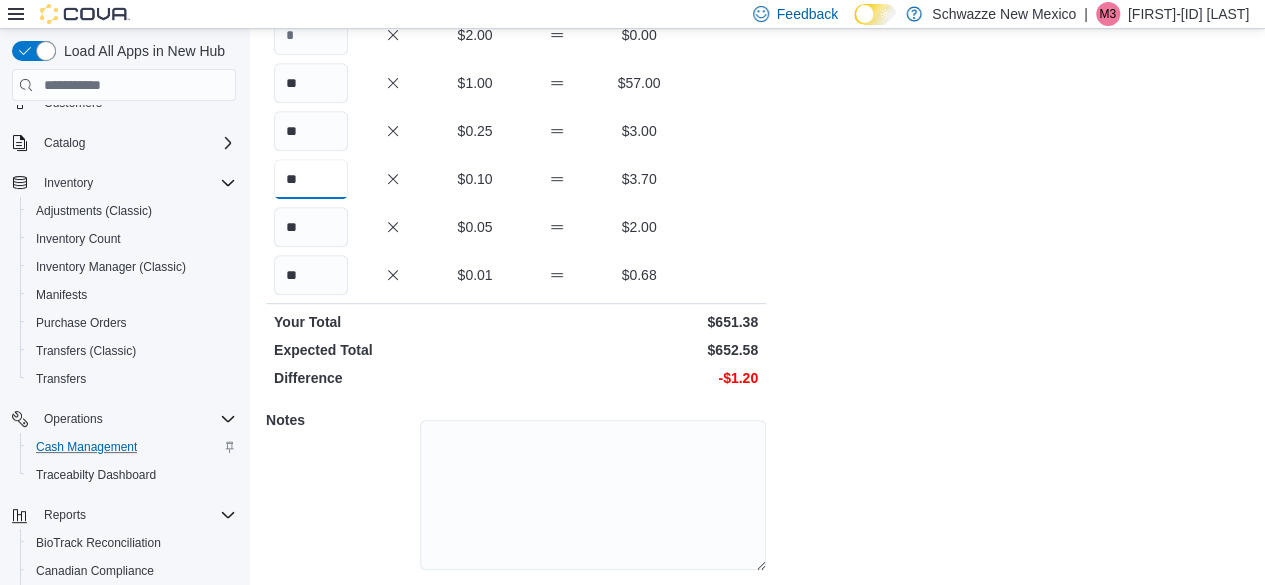 click on "**" at bounding box center [311, 179] 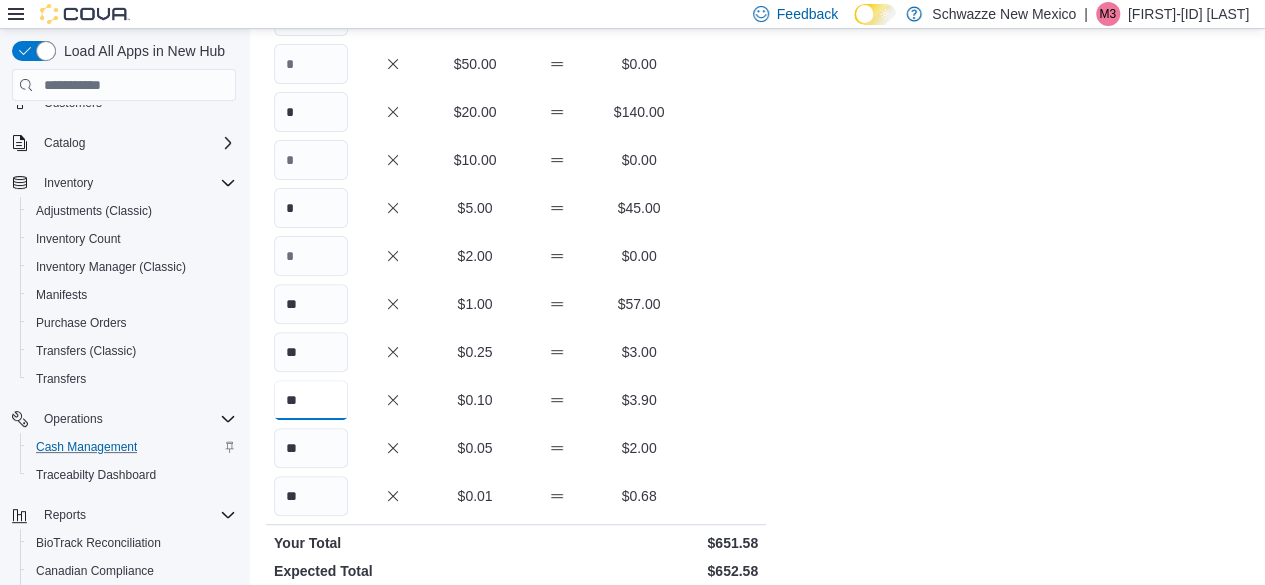 scroll, scrollTop: 205, scrollLeft: 0, axis: vertical 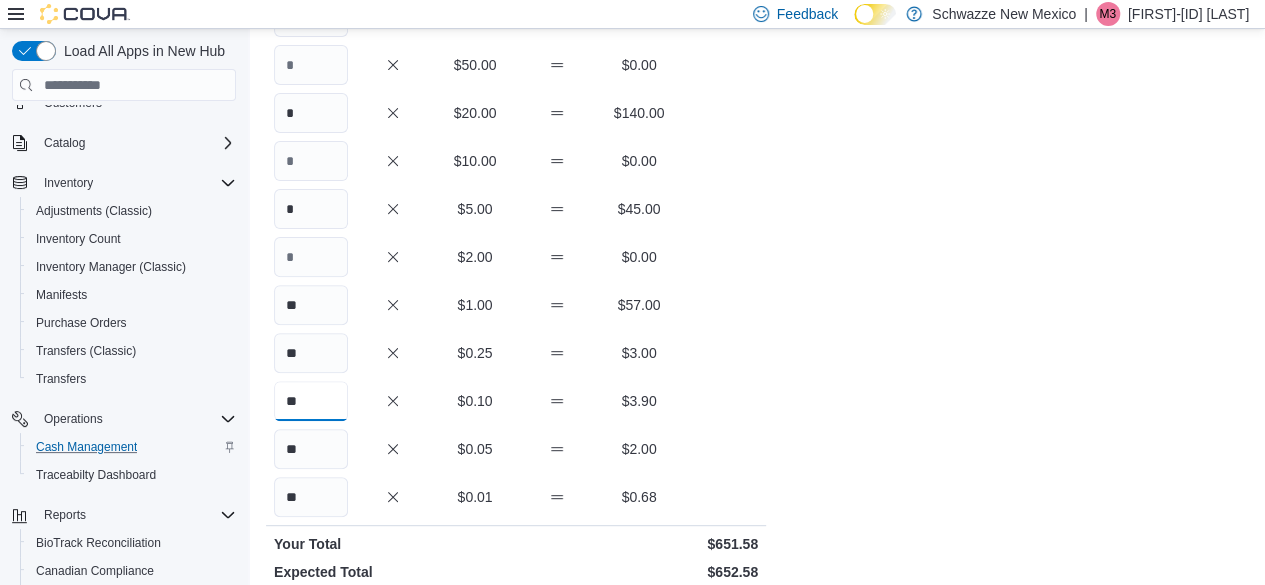 type on "**" 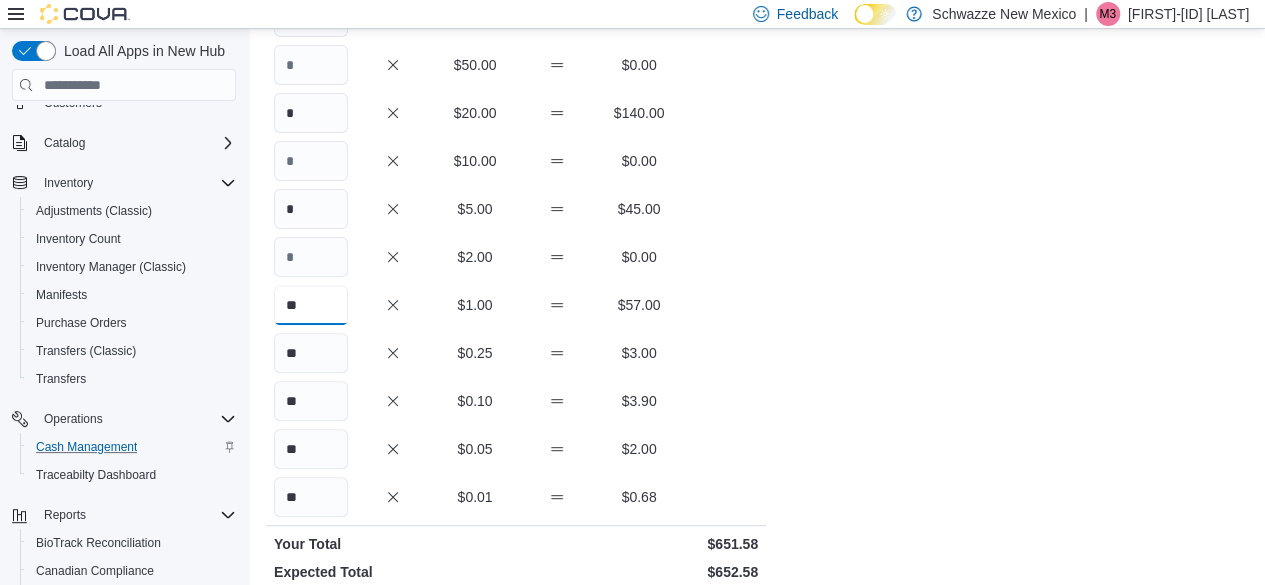 click on "**" at bounding box center [311, 305] 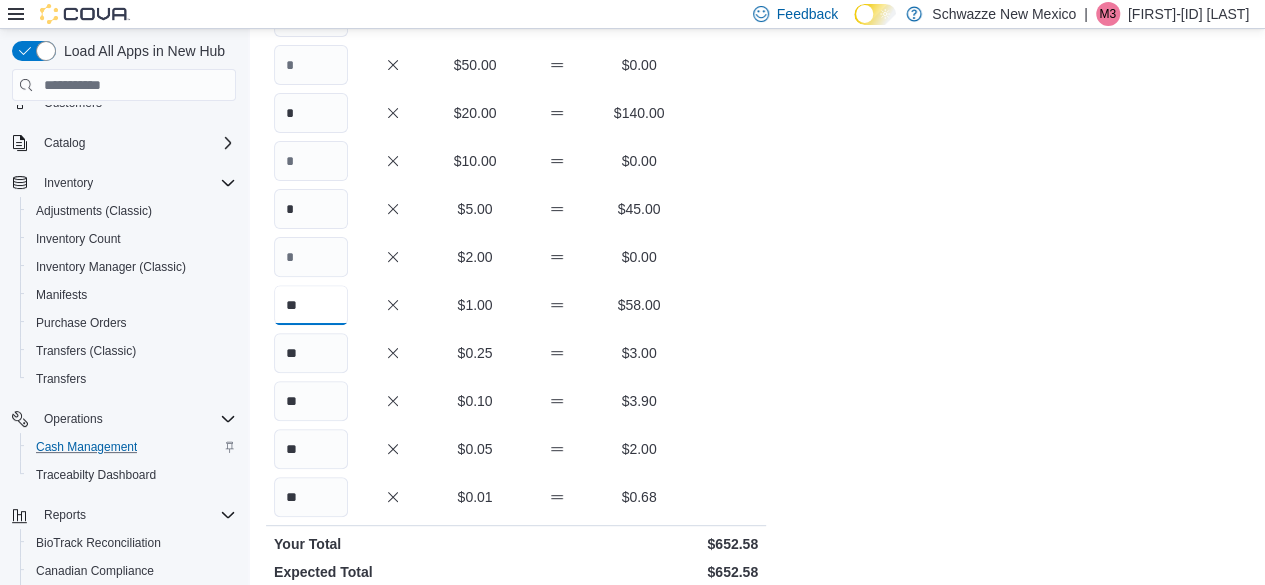 scroll, scrollTop: 487, scrollLeft: 0, axis: vertical 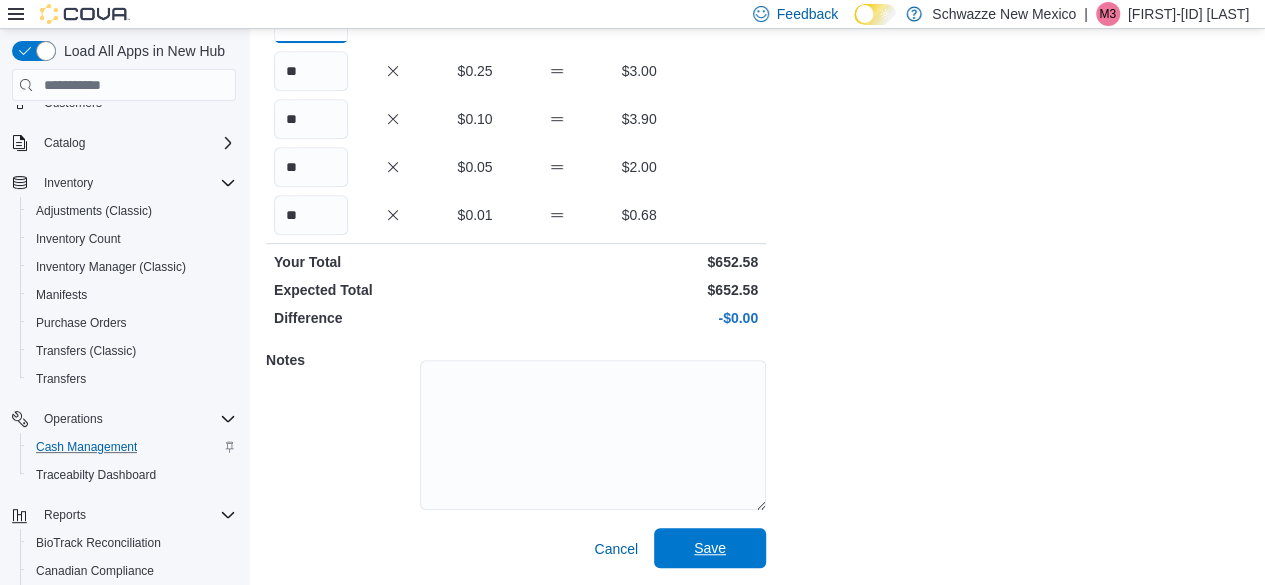 type on "**" 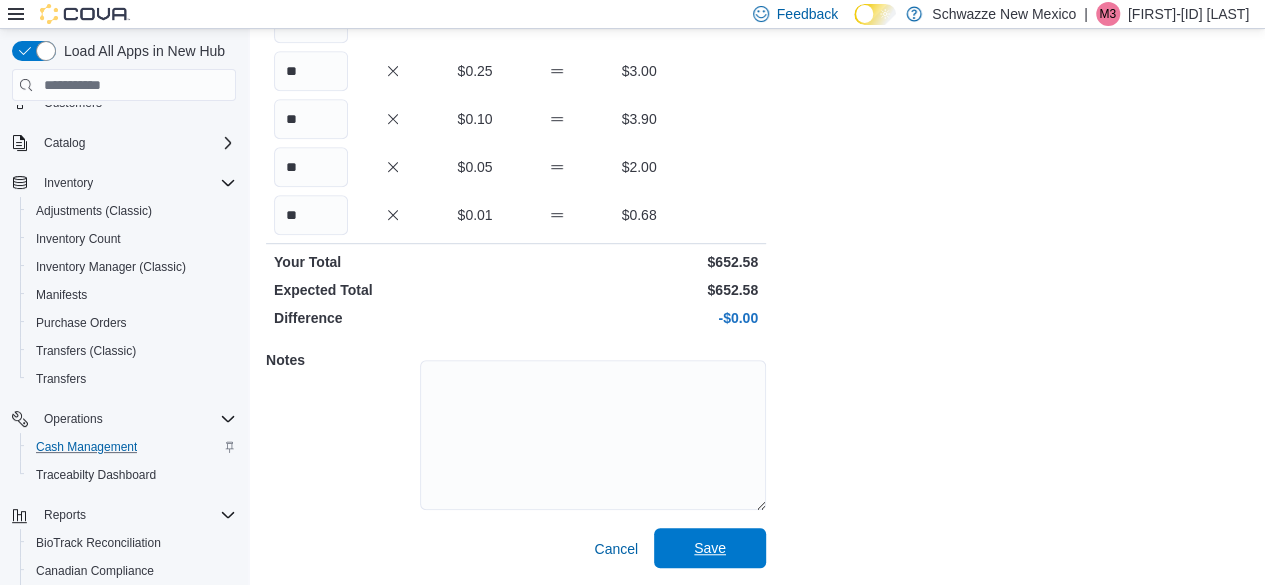 click on "Save" at bounding box center [710, 548] 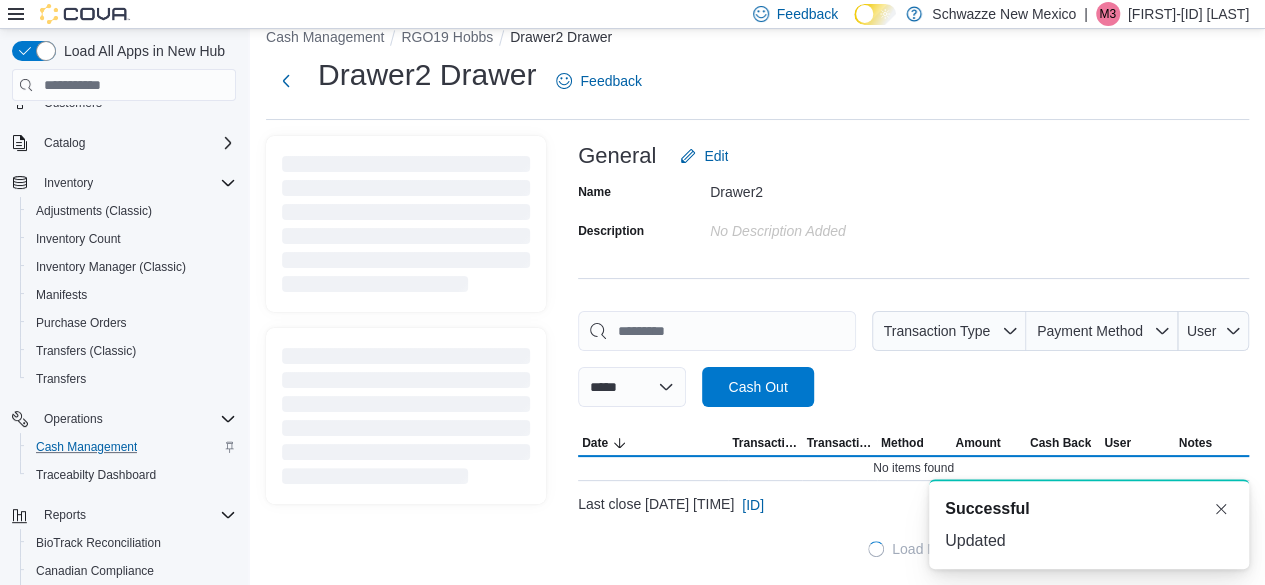 scroll, scrollTop: 24, scrollLeft: 0, axis: vertical 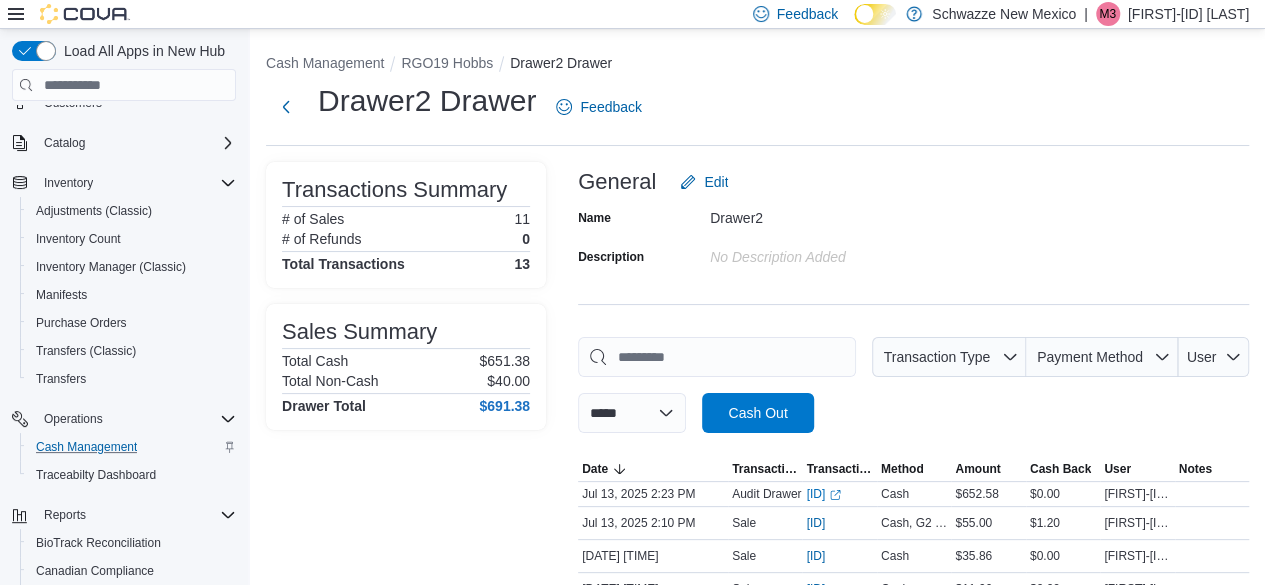 click on "Michael-3649 Morefield" at bounding box center [1188, 14] 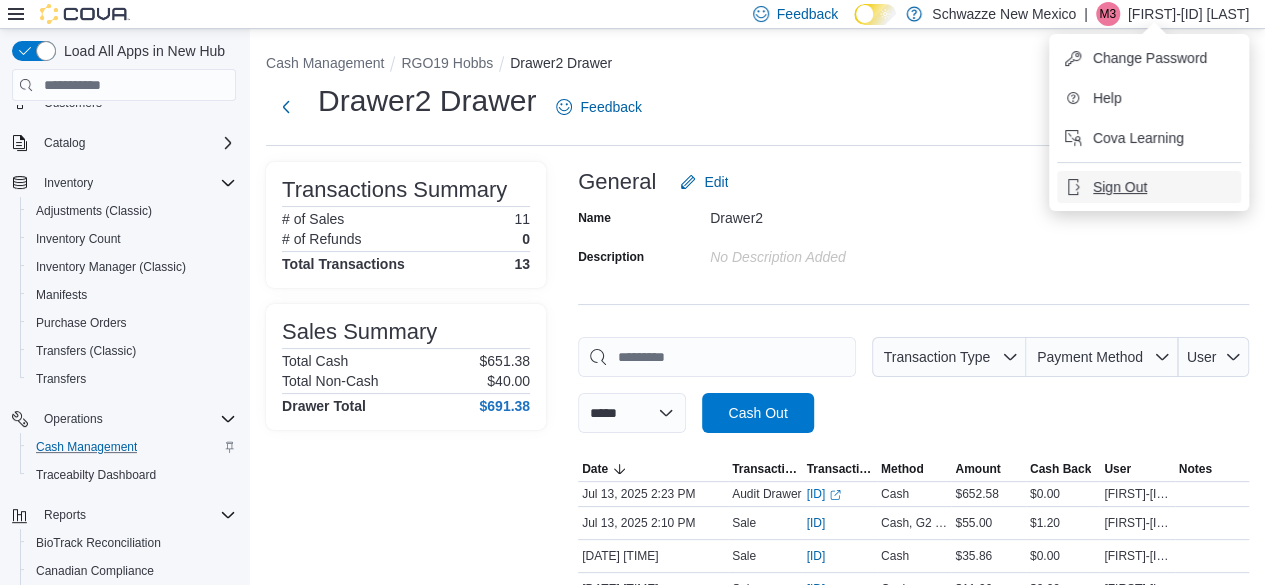 click on "Sign Out" at bounding box center [1120, 187] 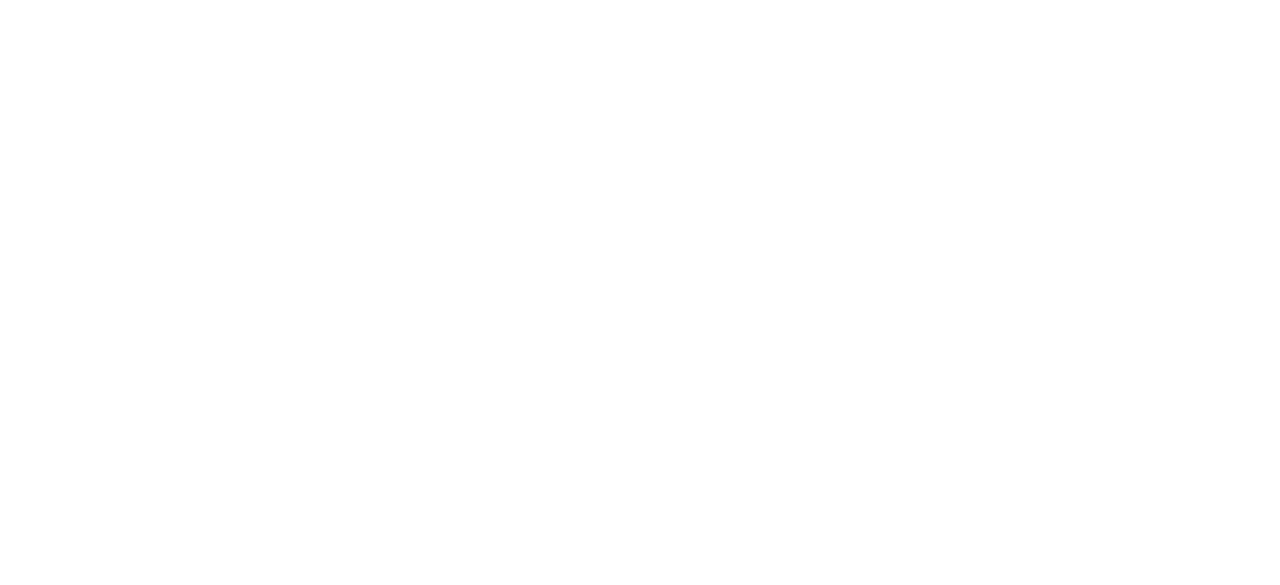 scroll, scrollTop: 0, scrollLeft: 0, axis: both 